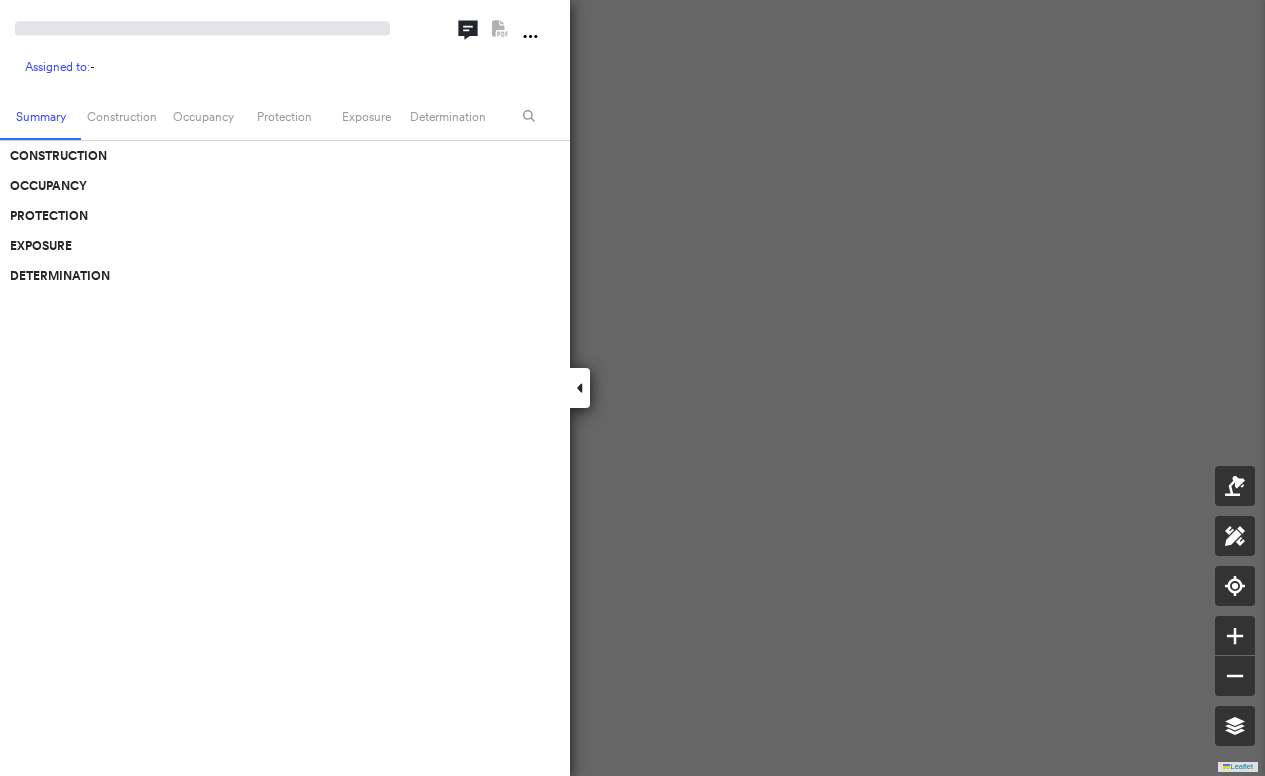 scroll, scrollTop: 0, scrollLeft: 0, axis: both 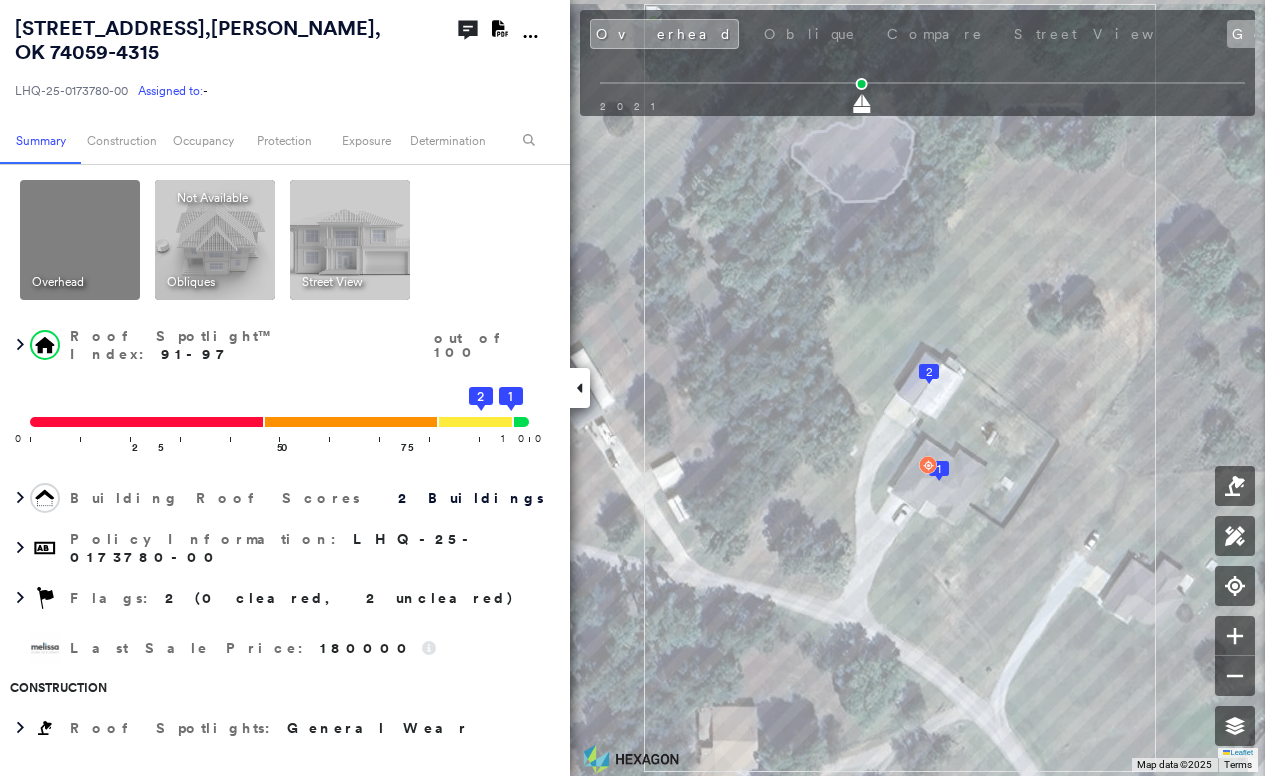 click on "Google" at bounding box center [1273, 34] 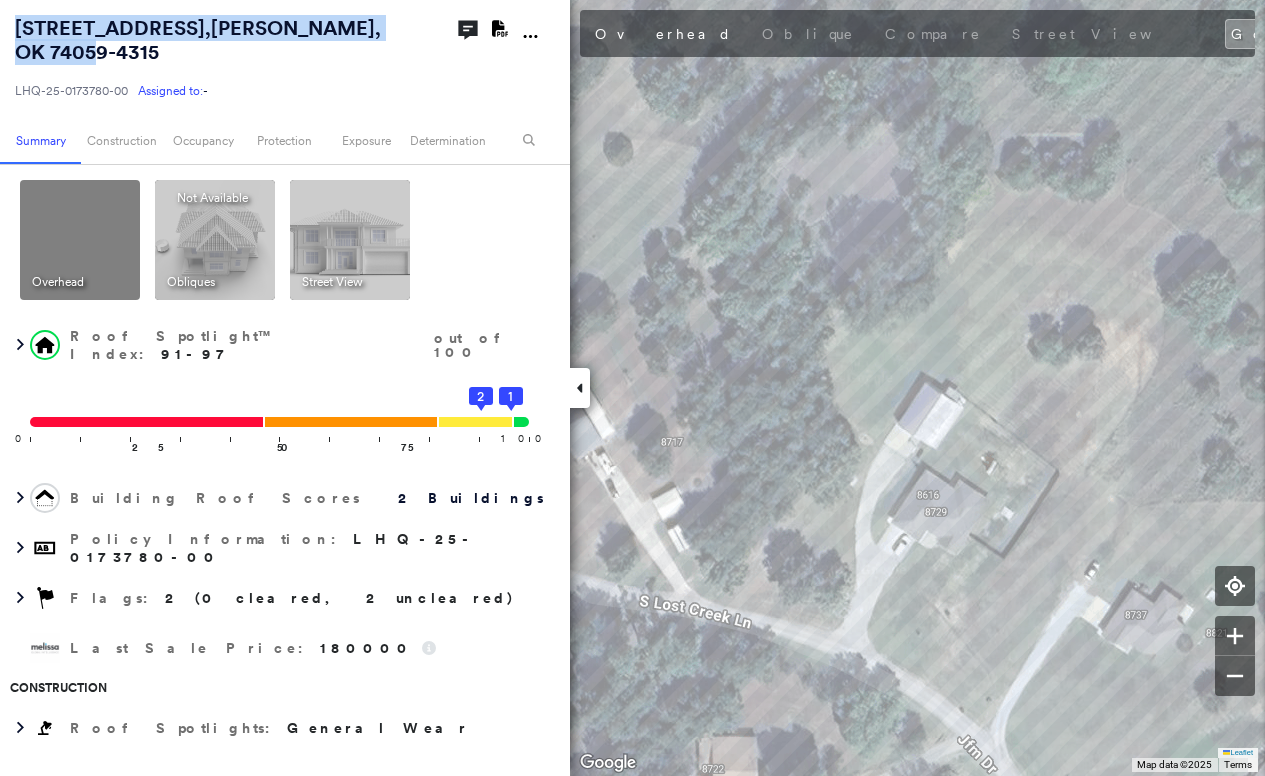 drag, startPoint x: 125, startPoint y: 51, endPoint x: -3, endPoint y: 15, distance: 132.96616 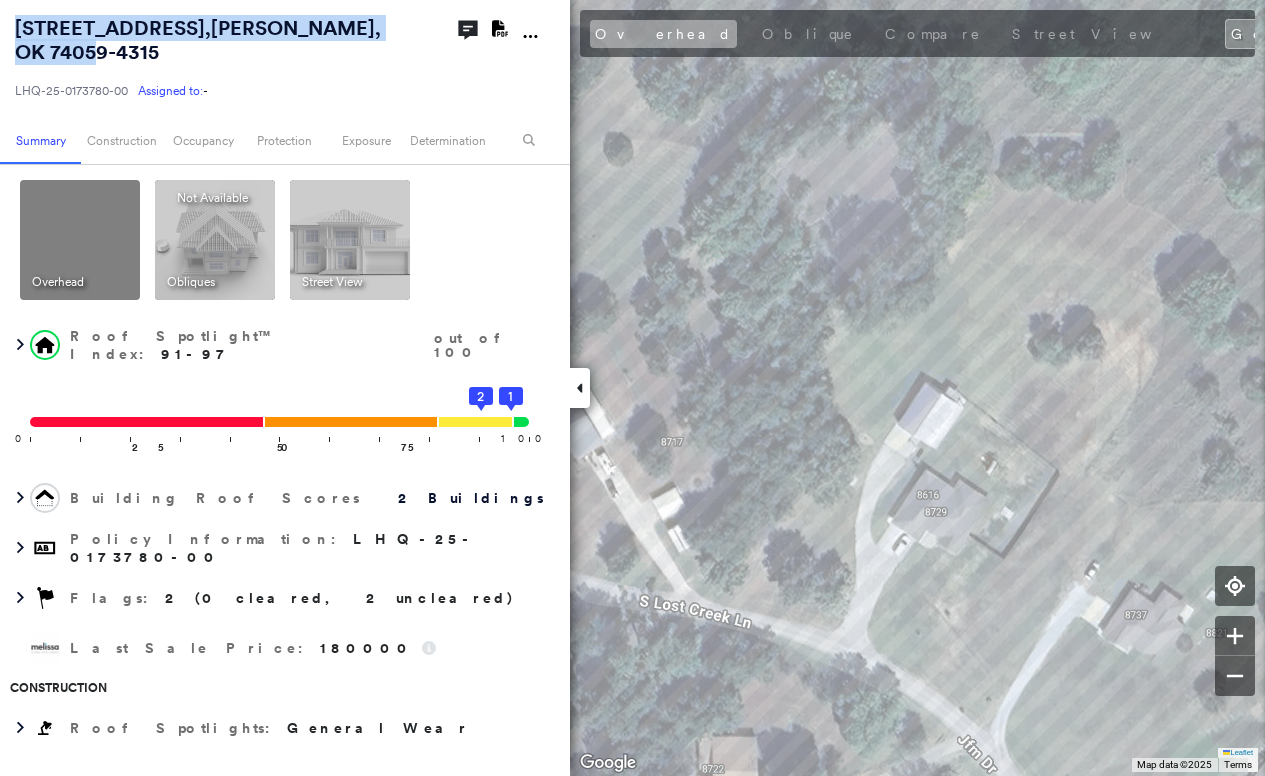 click on "Overhead" at bounding box center [663, 34] 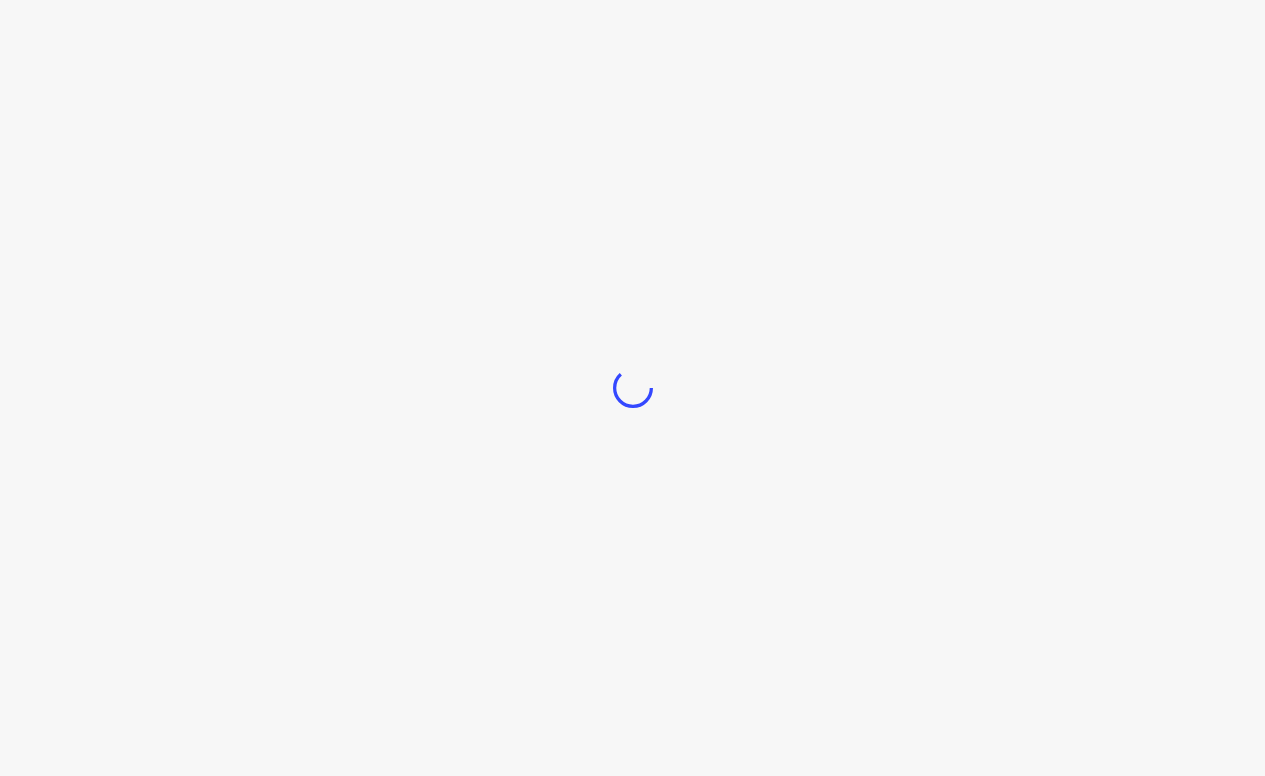 scroll, scrollTop: 0, scrollLeft: 0, axis: both 